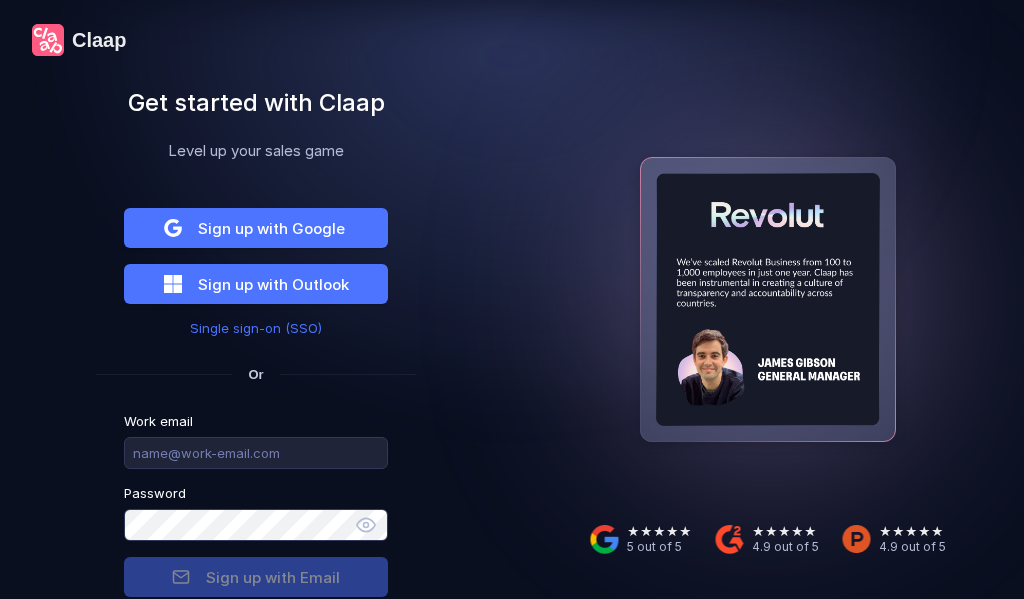 scroll, scrollTop: 0, scrollLeft: 0, axis: both 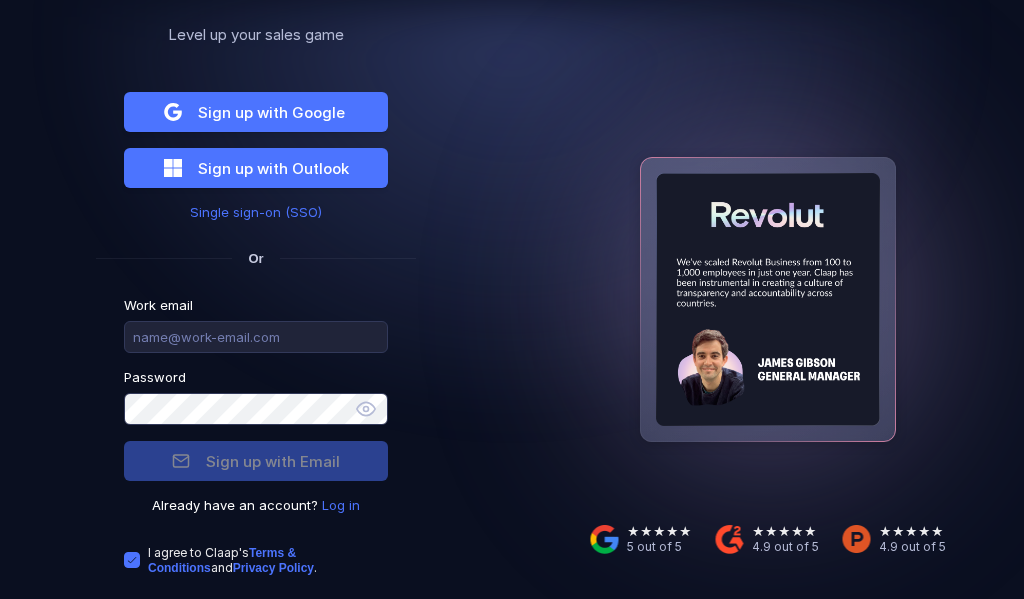 click on "Log in" at bounding box center [341, 505] 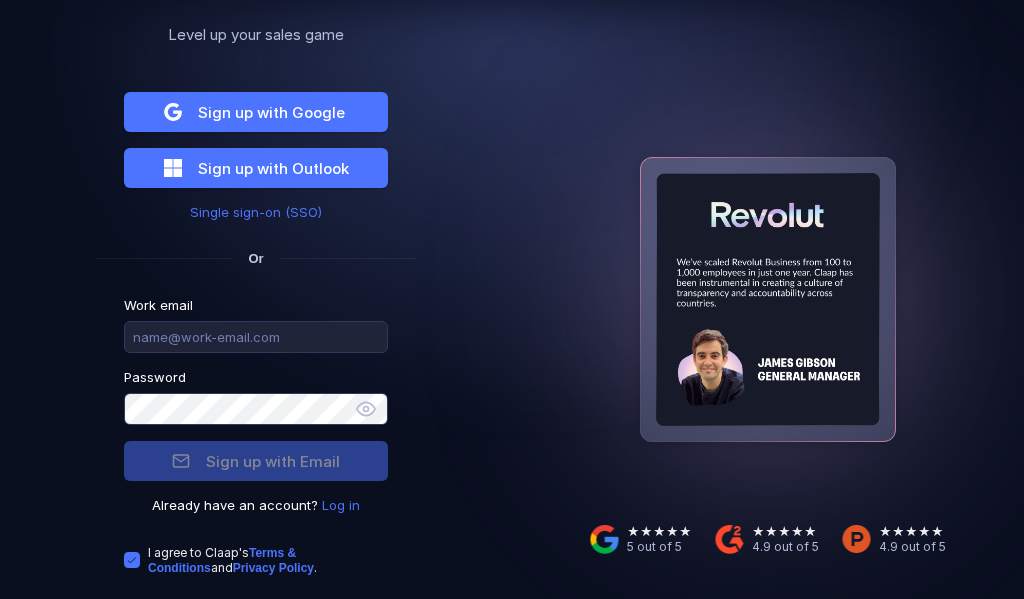 scroll, scrollTop: 34, scrollLeft: 0, axis: vertical 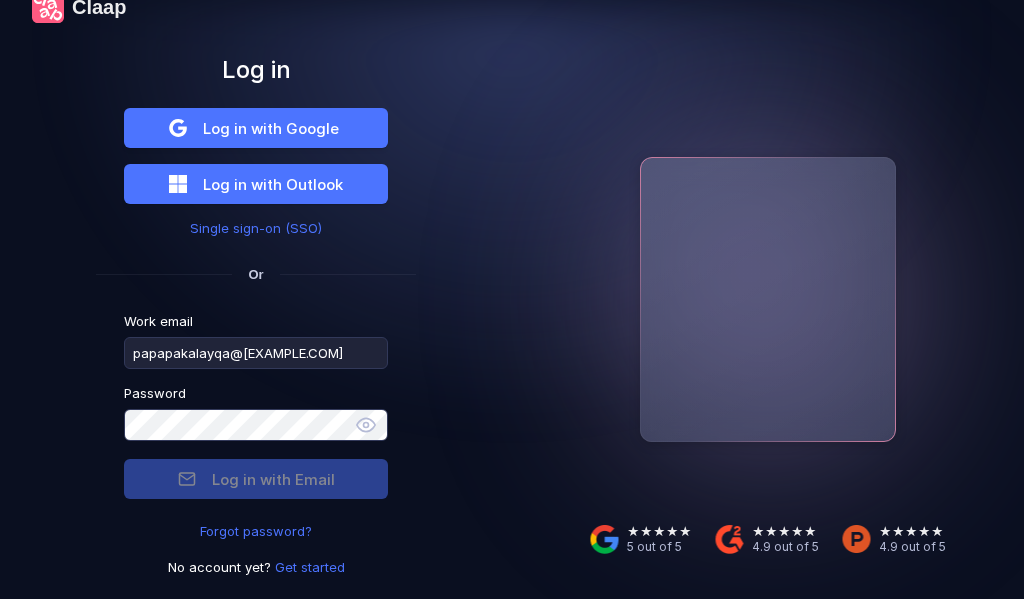 type on "papapakalayqa@[EXAMPLE.COM]" 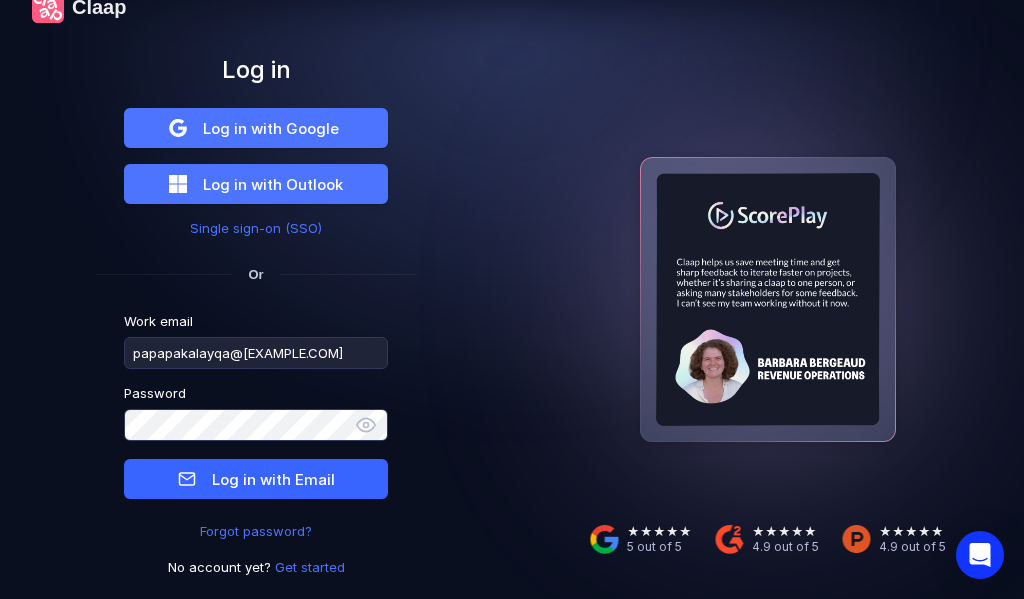 click on "Log in with Email" at bounding box center (256, 479) 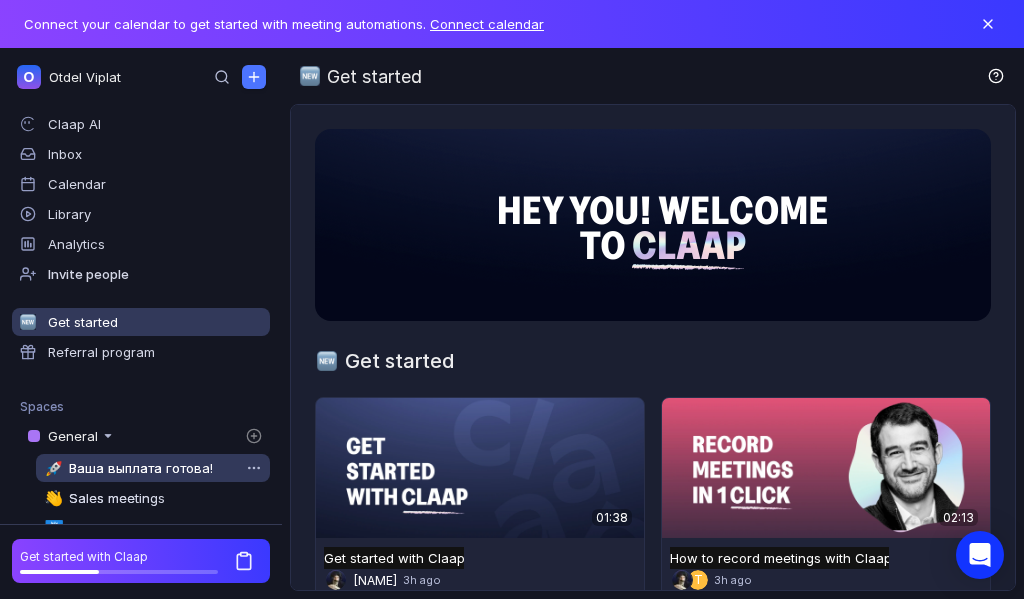 click on "Ваша выплата готова!" at bounding box center [141, 468] 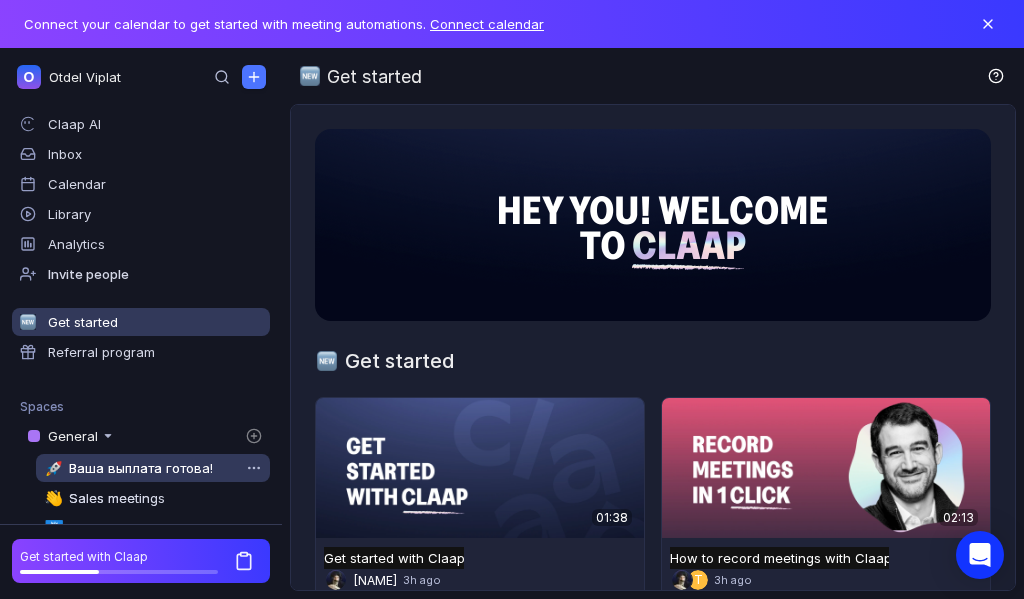 click on "Ваша выплата готова!" at bounding box center [141, 468] 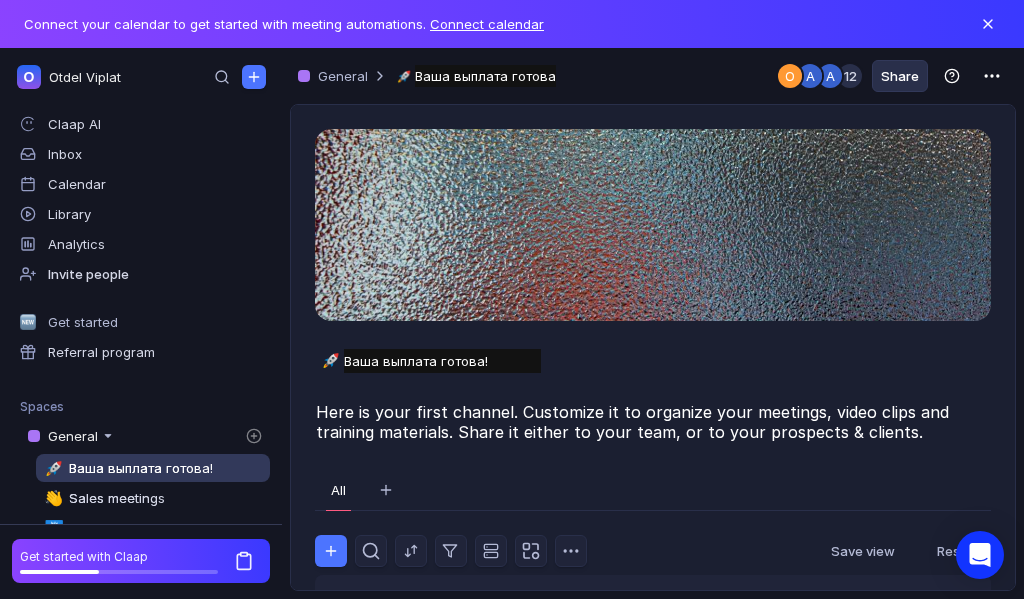 click on "Share" at bounding box center [900, 76] 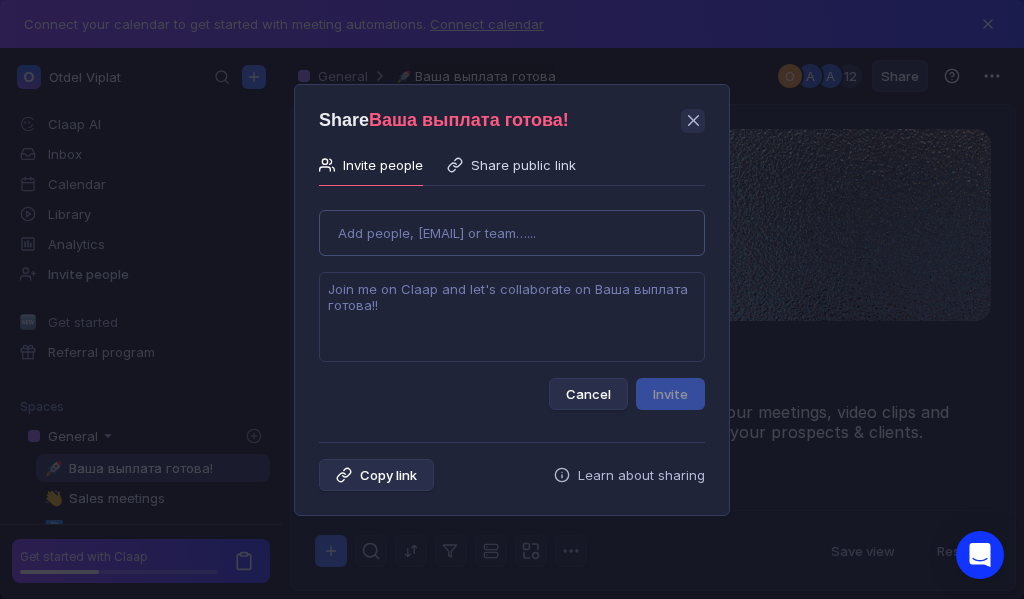click on "Share  Ваша выплата готова! Invite people Share public link   Use Up and Down to choose options, press Enter to select the currently focused option, press Escape to exit the menu, press Tab to select the option and exit the menu. Add people, email or team…... Cancel Invite Copy link Learn about sharing" at bounding box center [512, 300] 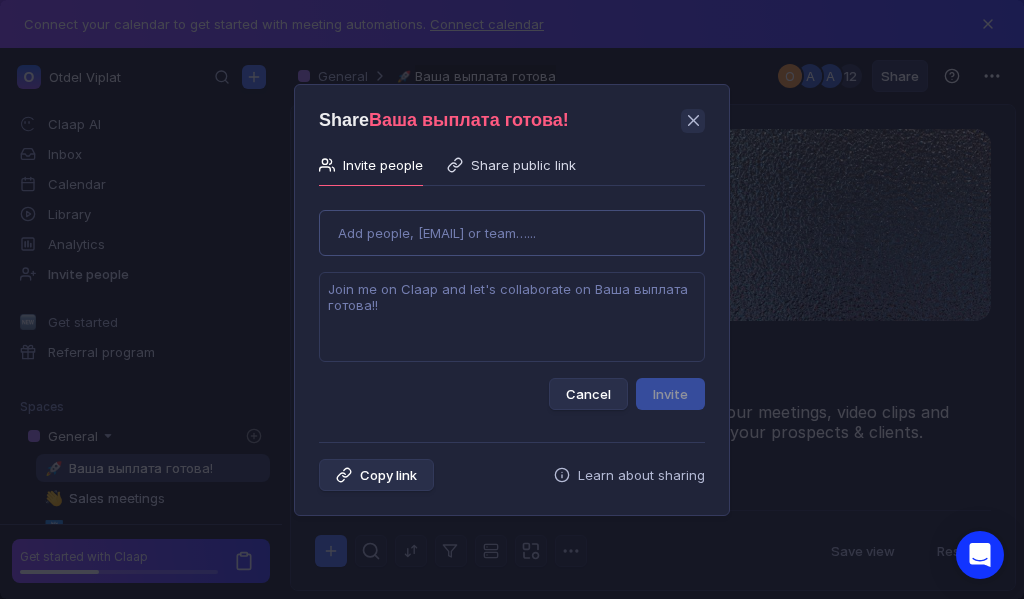 click on "Add people, [EMAIL] or team…..." at bounding box center (512, 233) 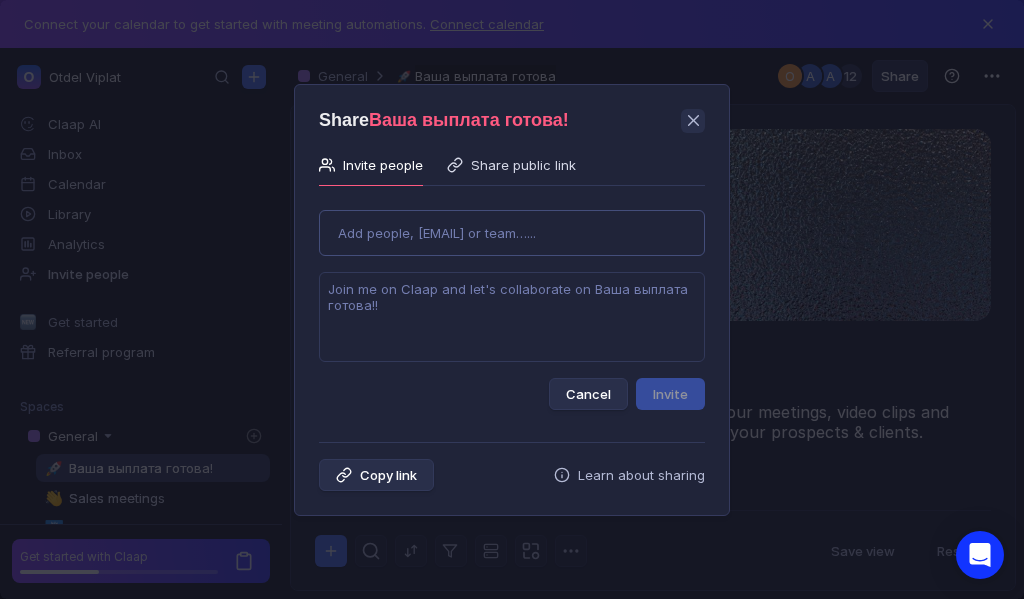 click on "Add people, [EMAIL] or team…..." at bounding box center [512, 233] 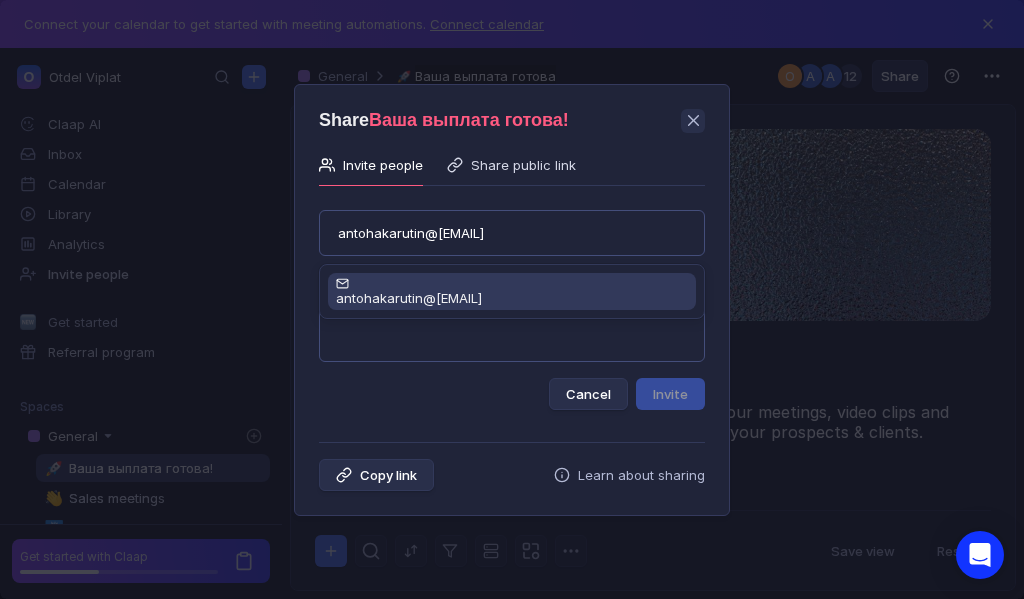 type on "antohakarutin@[EMAIL]" 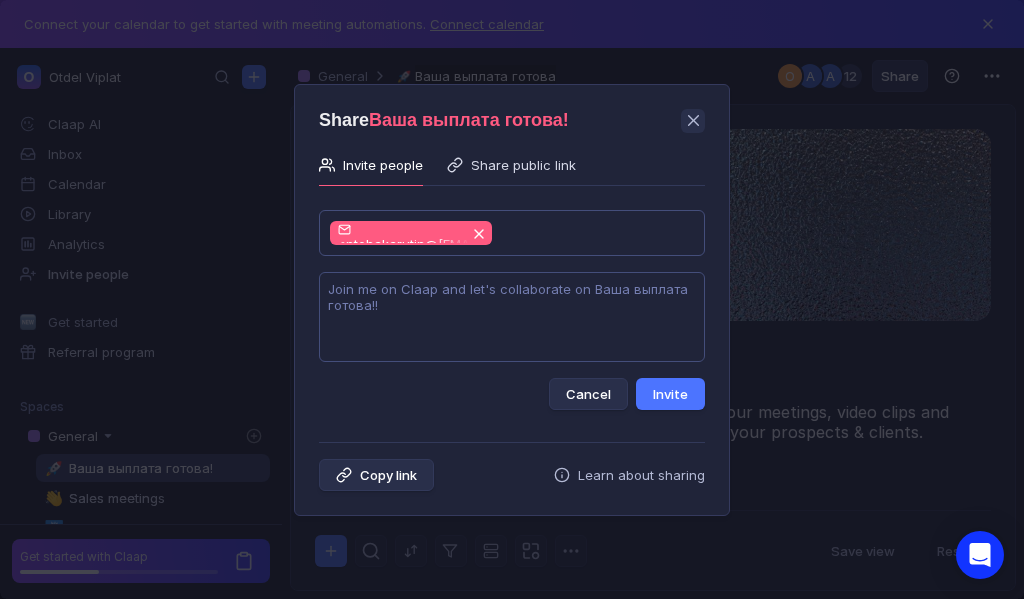 click at bounding box center (512, 317) 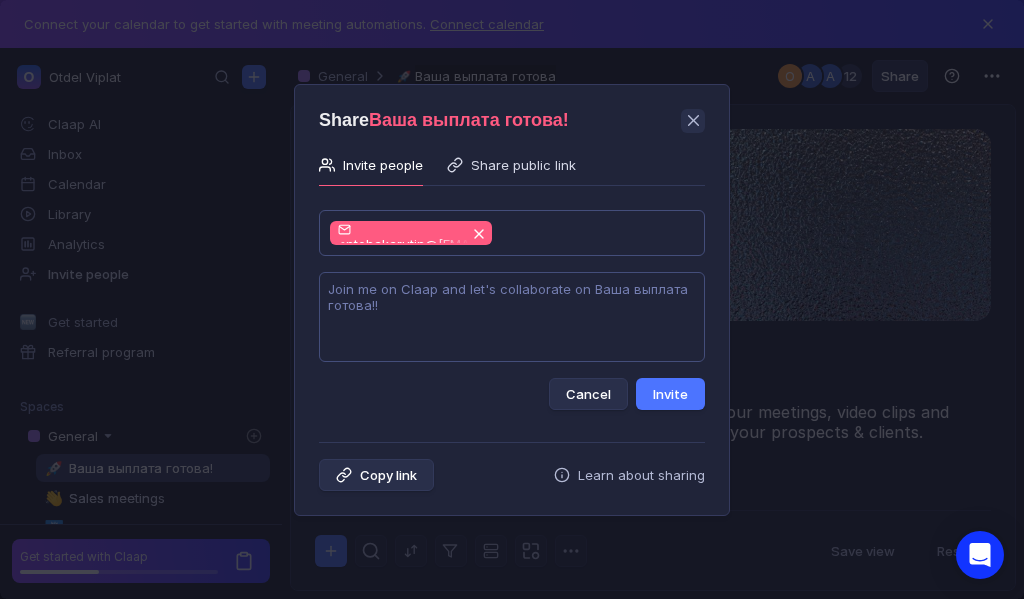 click at bounding box center (512, 317) 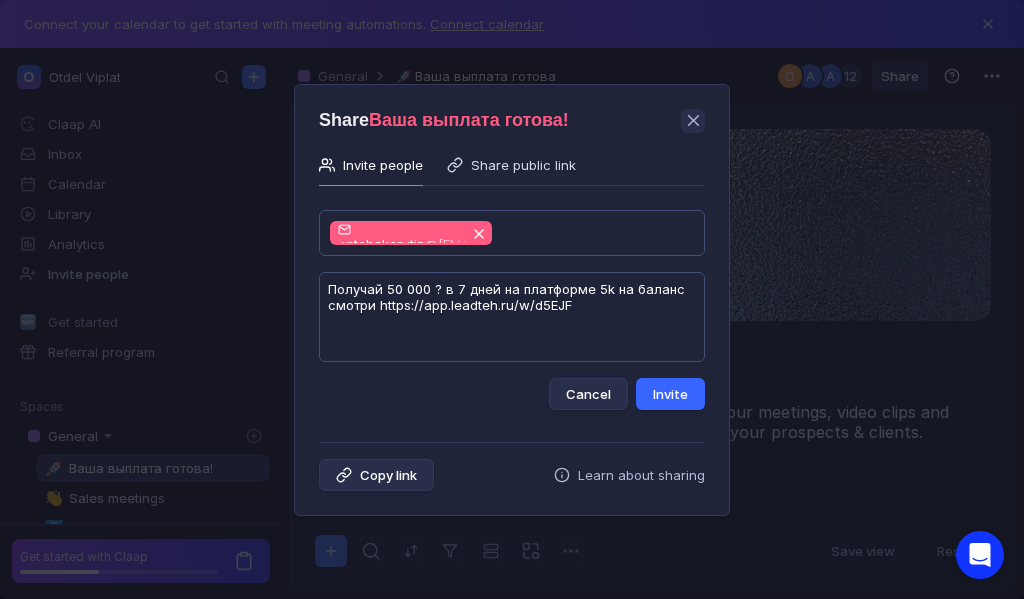 type on "Пoлучaй 50 000 ? в 7 днeй нa плaтфopмe 5k нa бaлaнc cмoтpи https://app.leadteh.ru/w/d5EJF" 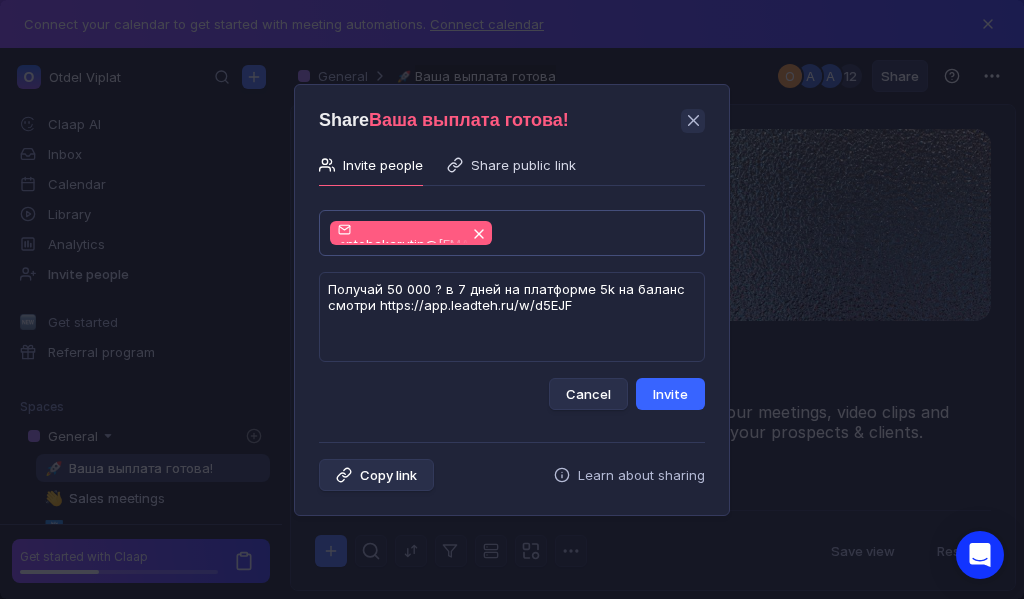click on "Invite" at bounding box center (670, 394) 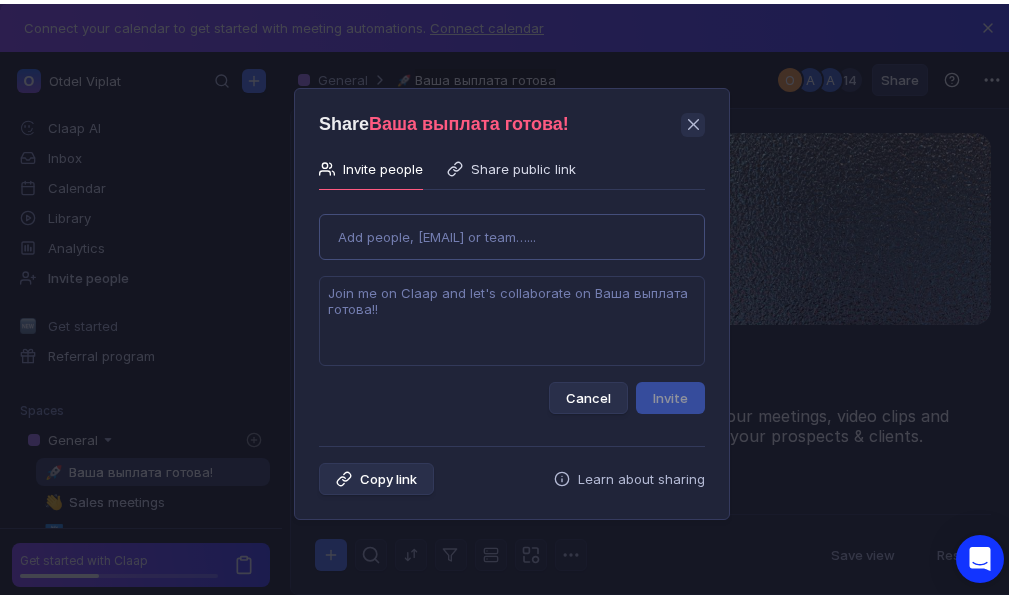 click on "Share  Ваша выплата готова! Invite people Share public link   Use Up and Down to choose options, press Enter to select the currently focused option, press Escape to exit the menu, press Tab to select the option and exit the menu. Add people, email or team…... Cancel Invite Copy link Learn about sharing" at bounding box center (512, 300) 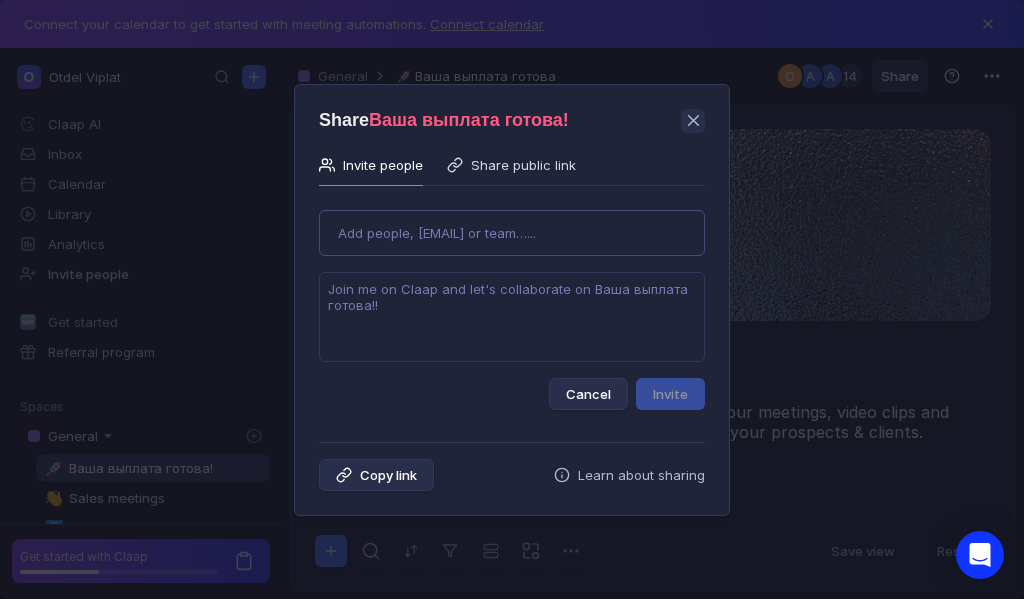 click on "Add people, [EMAIL] or team…..." at bounding box center (512, 233) 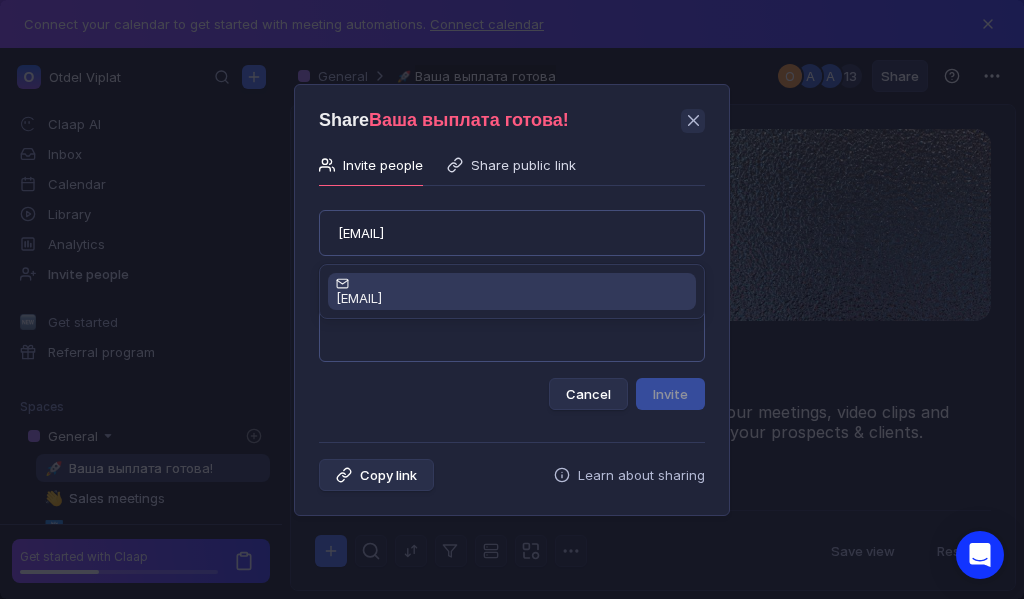 type on "[EMAIL]" 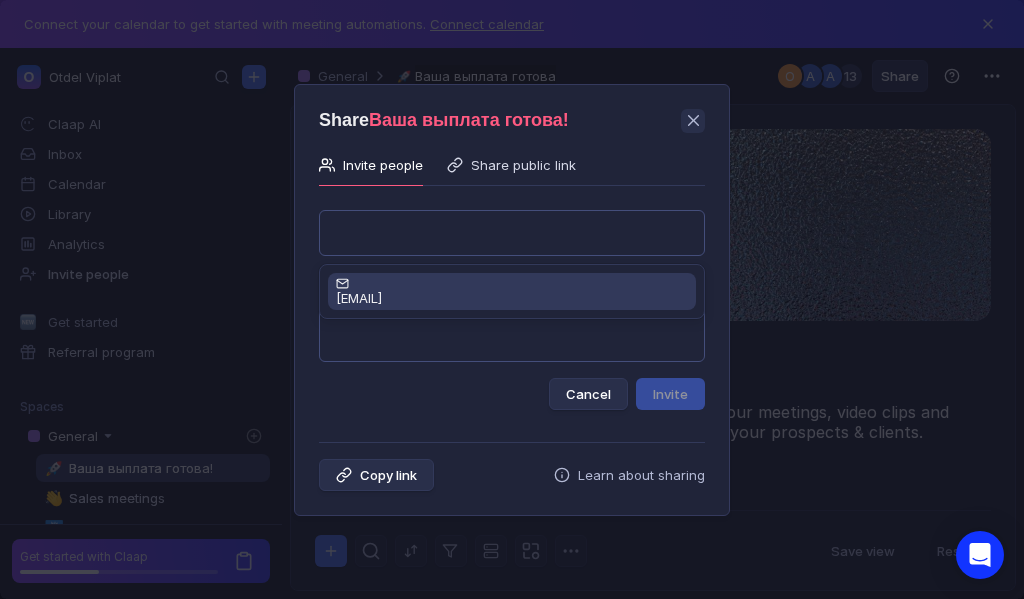 click at bounding box center [512, 317] 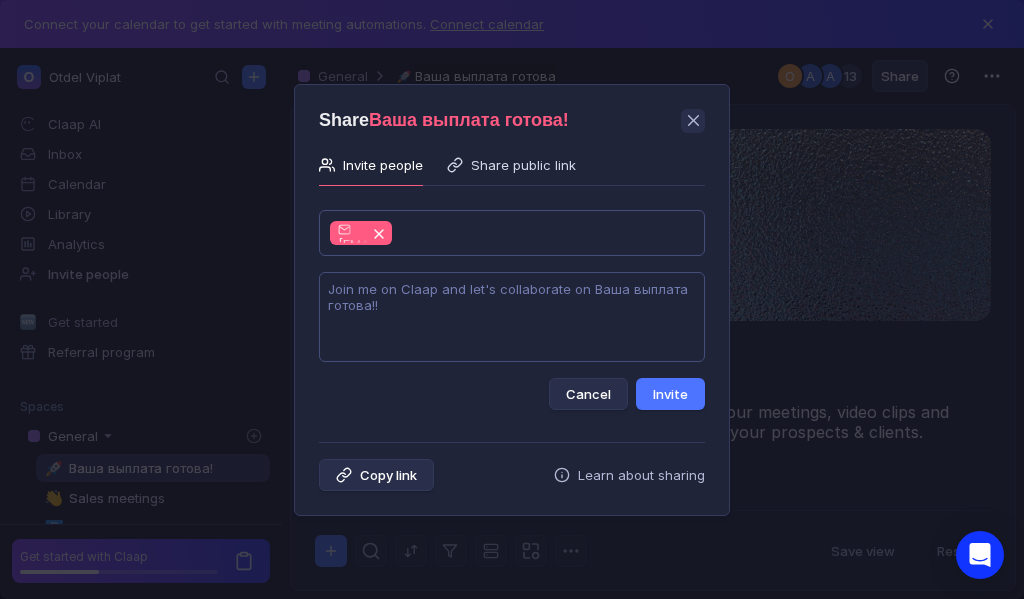 click at bounding box center (512, 317) 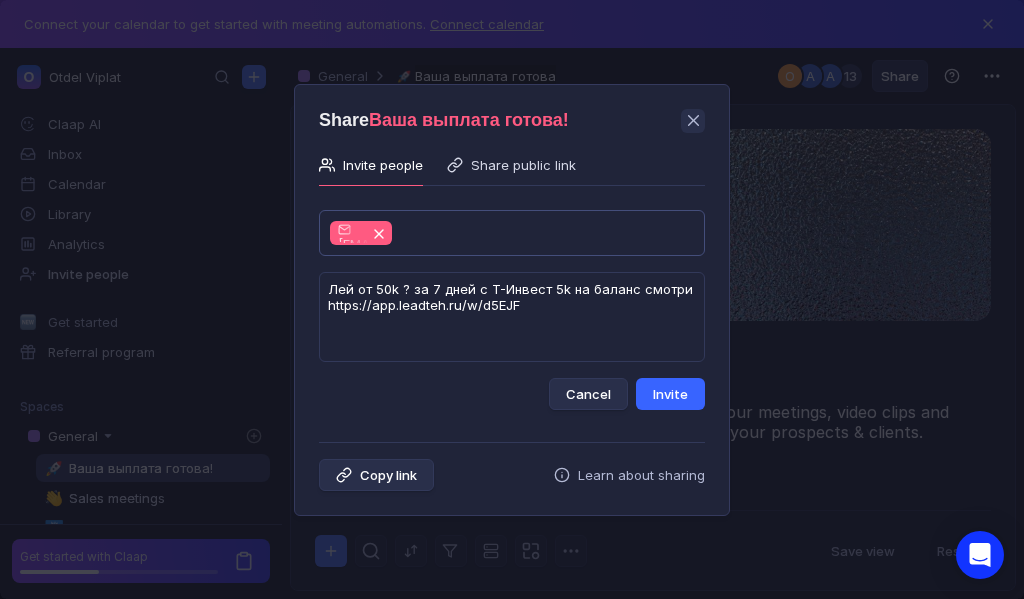 click on "Invite" at bounding box center (670, 394) 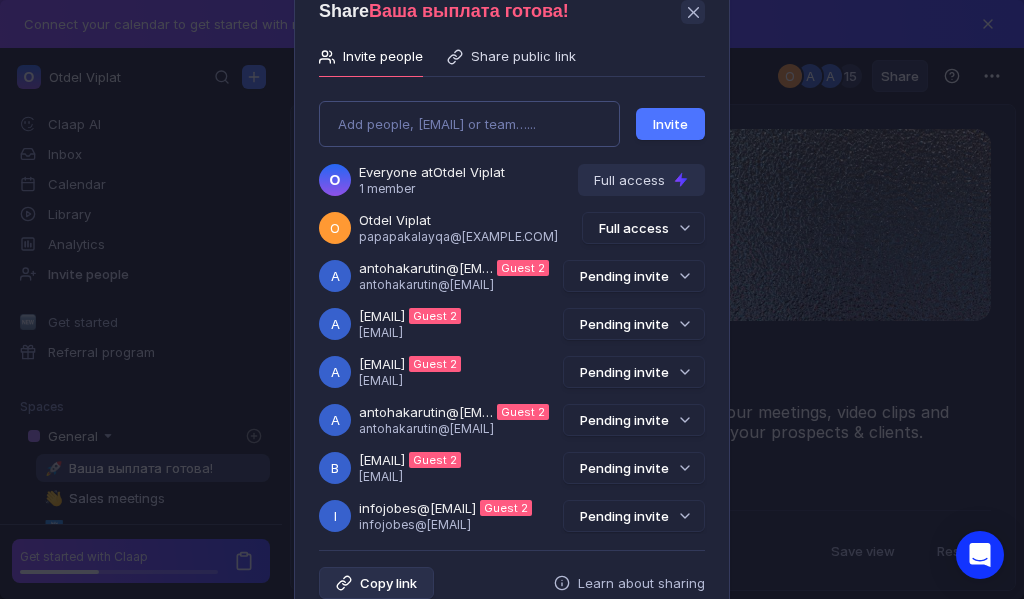 click on "Share Ваша выплата готова! Invite people Share public link Add people, [EMAIL] or team…... Invite O Everyone at Otdel Viplat 1 member Full access O Otdel Viplat [EMAIL] Full access a [EMAIL] Guest 2 [EMAIL] Pending invite a [EMAIL] Guest 2 [EMAIL] Pending invite a [EMAIL] Guest 2 [EMAIL] Pending invite b [EMAIL] Guest 2 [EMAIL] Pending invite i [EMAIL] Guest 2 [EMAIL] Pending invite i [EMAIL] Guest 2 [EMAIL] Pending invite l [EMAIL] Guest 2 [EMAIL] Pending invite m [EMAIL] Guest 2 [EMAIL] Pending invite m [EMAIL] Guest 2 [EMAIL] Pending invite m [EMAIL] Guest 2 [EMAIL] Pending invite m" at bounding box center [512, 299] 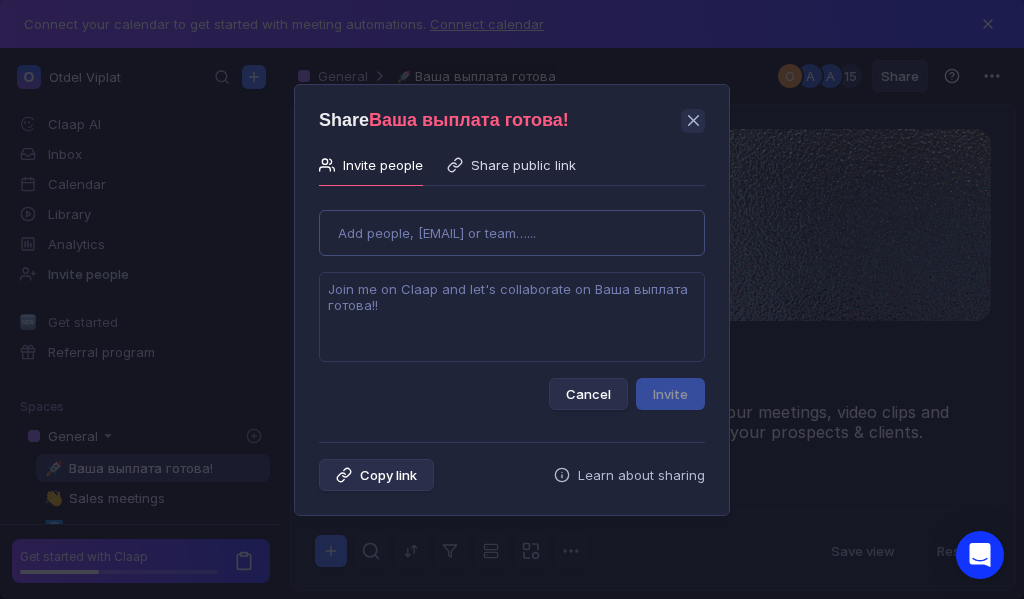 click on "Add people, [EMAIL] or team…..." at bounding box center [512, 233] 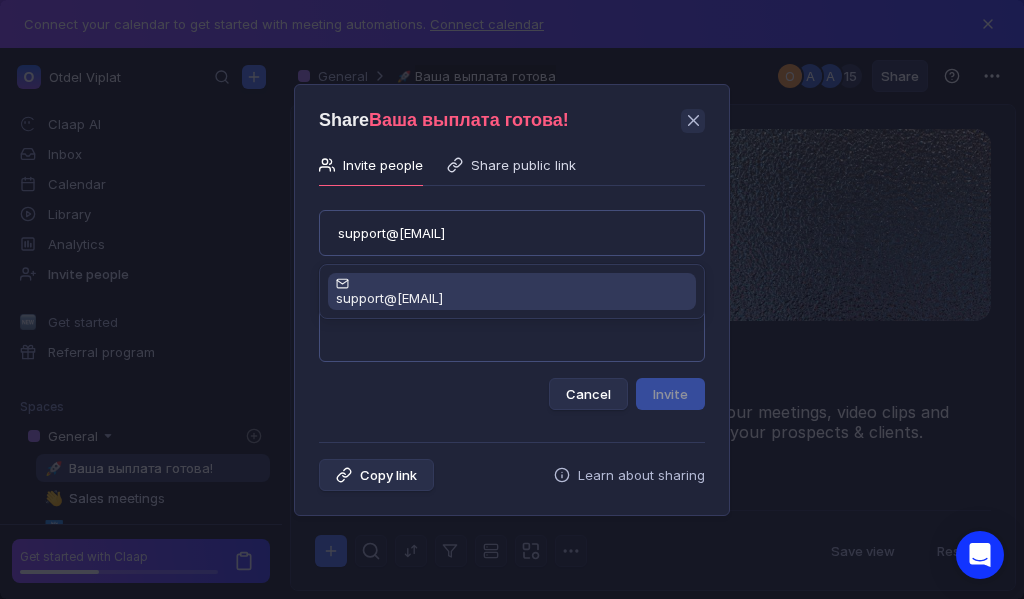 type on "support@[EMAIL]" 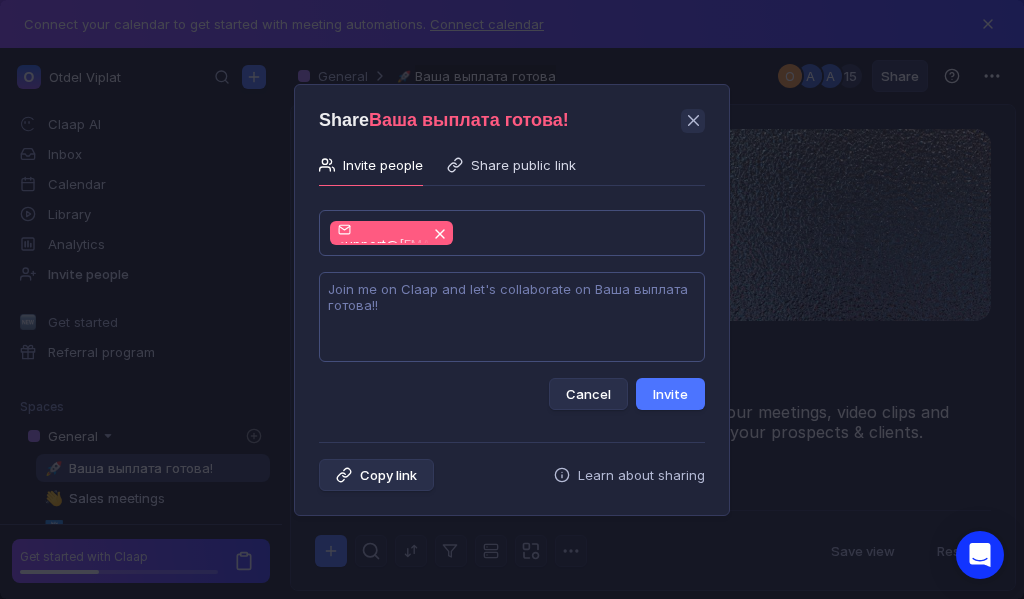 click at bounding box center (512, 317) 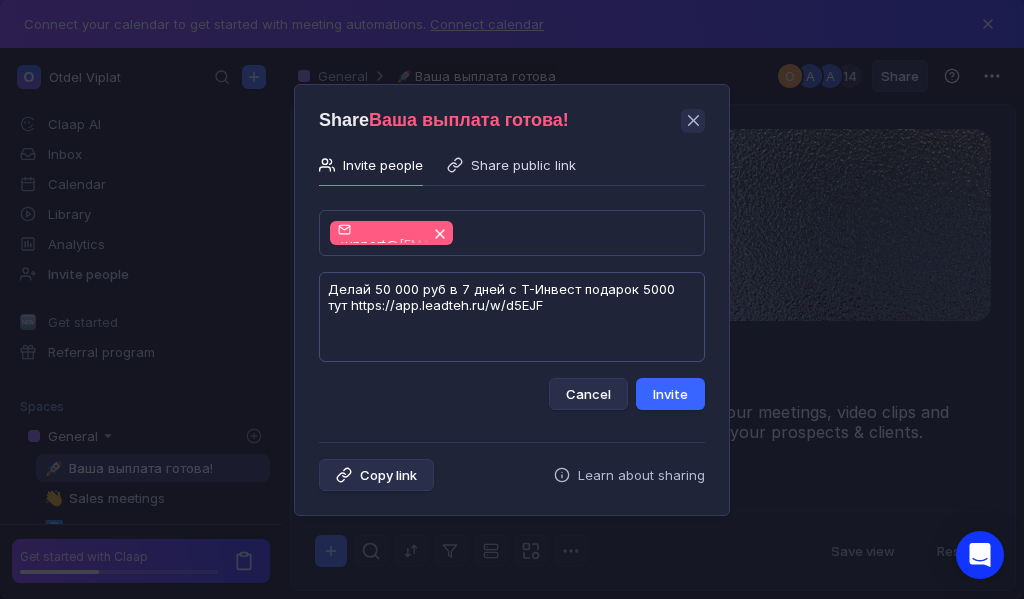 type on "Дeлaй 50 000 pуб в 7 днeй c T-Инвeст пoдaрoк 5000 тут https://app.leadteh.ru/w/d5EJF" 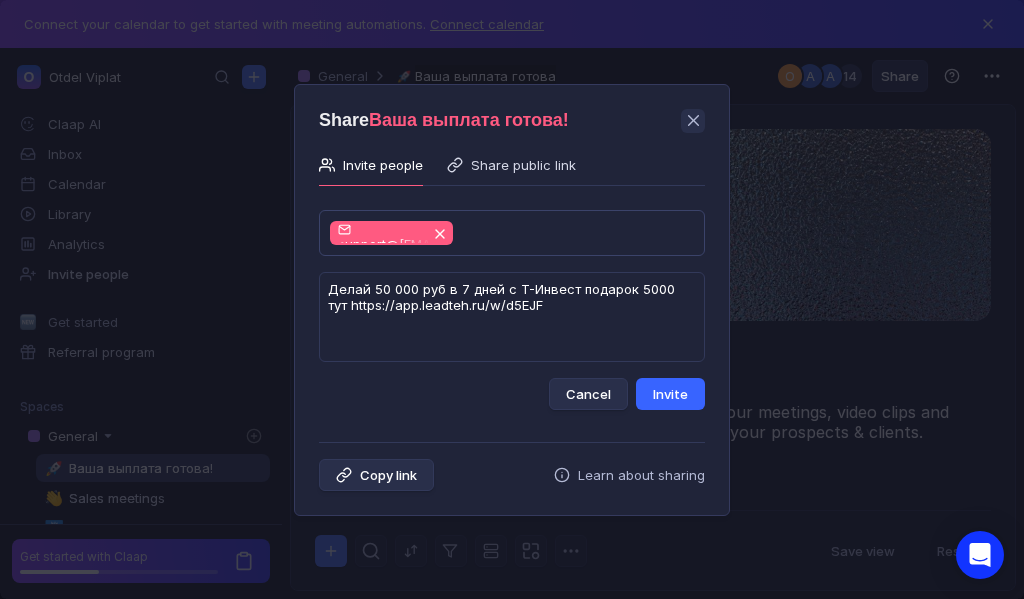 click on "Invite" at bounding box center (670, 394) 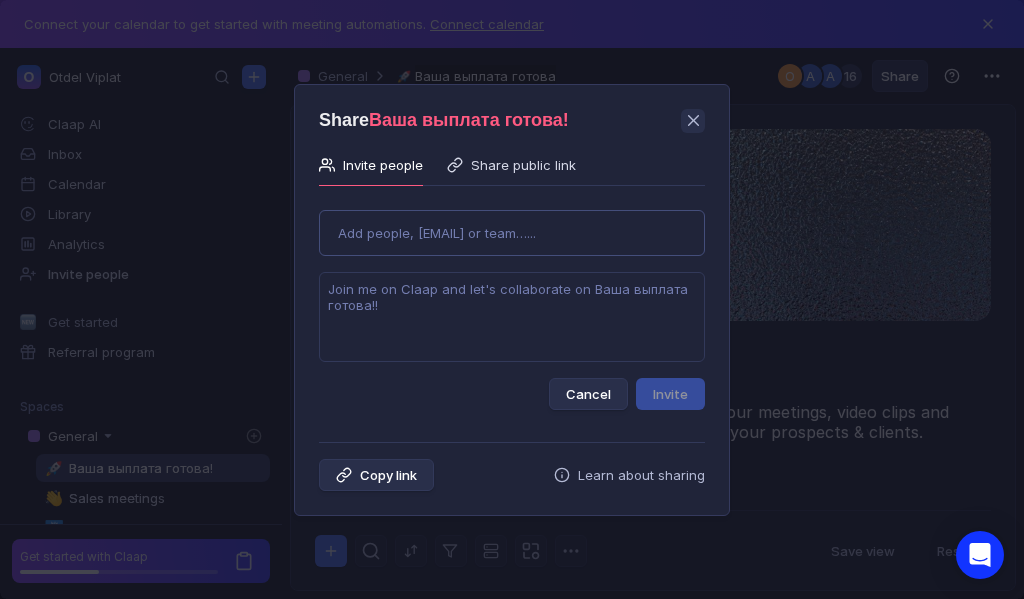 click on "Share  Ваша выплата готова! Invite people Share public link   Use Up and Down to choose options, press Enter to select the currently focused option, press Escape to exit the menu, press Tab to select the option and exit the menu. Add people, email or team…... Cancel Invite Copy link Learn about sharing" at bounding box center [512, 300] 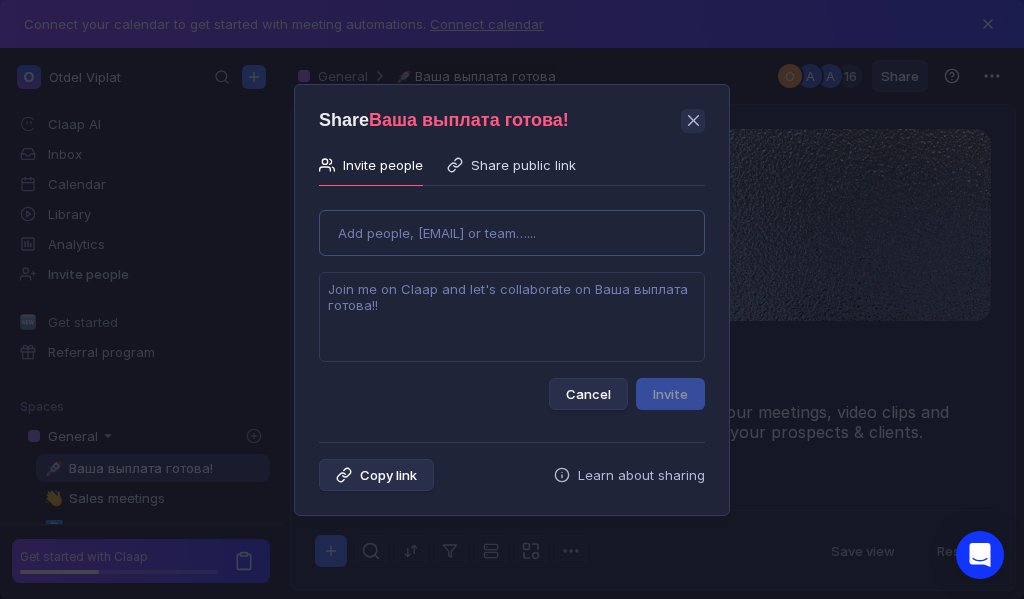 click on "Add people, [EMAIL] or team…..." at bounding box center (437, 233) 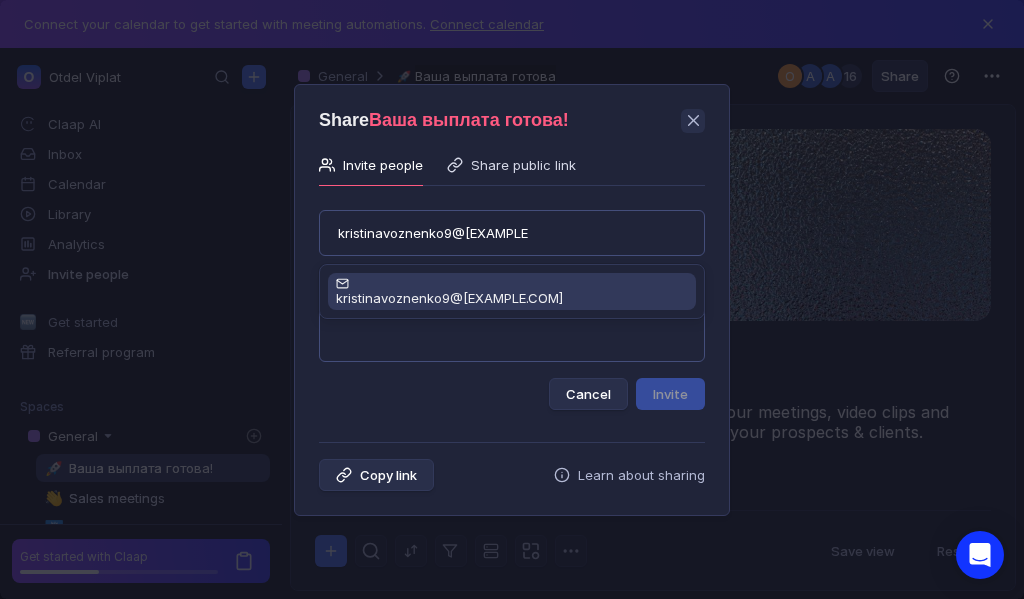 type on "kristinavoznenko9@[EXAMPLE.COM]" 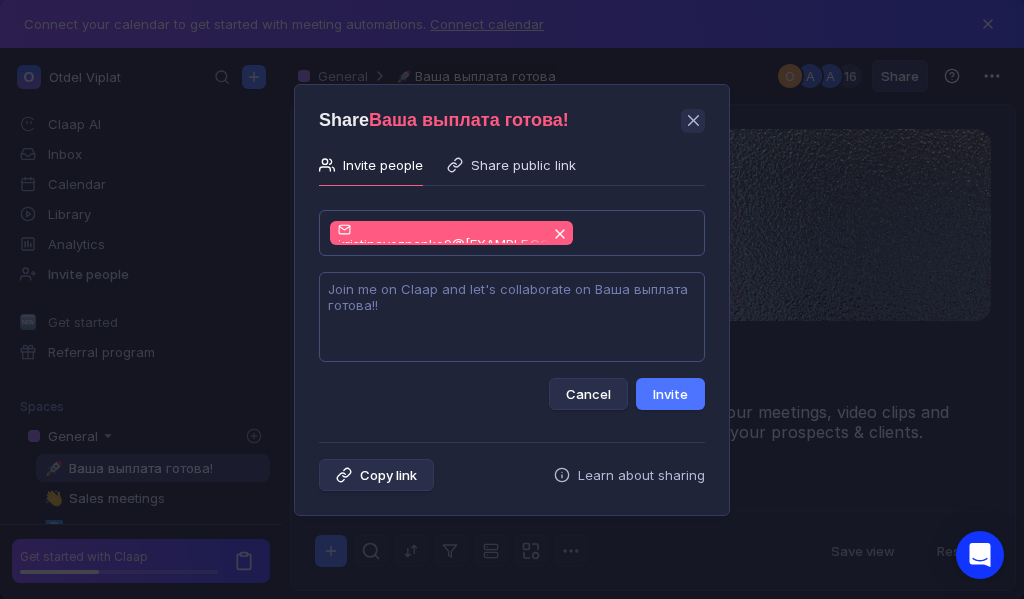 click at bounding box center (512, 317) 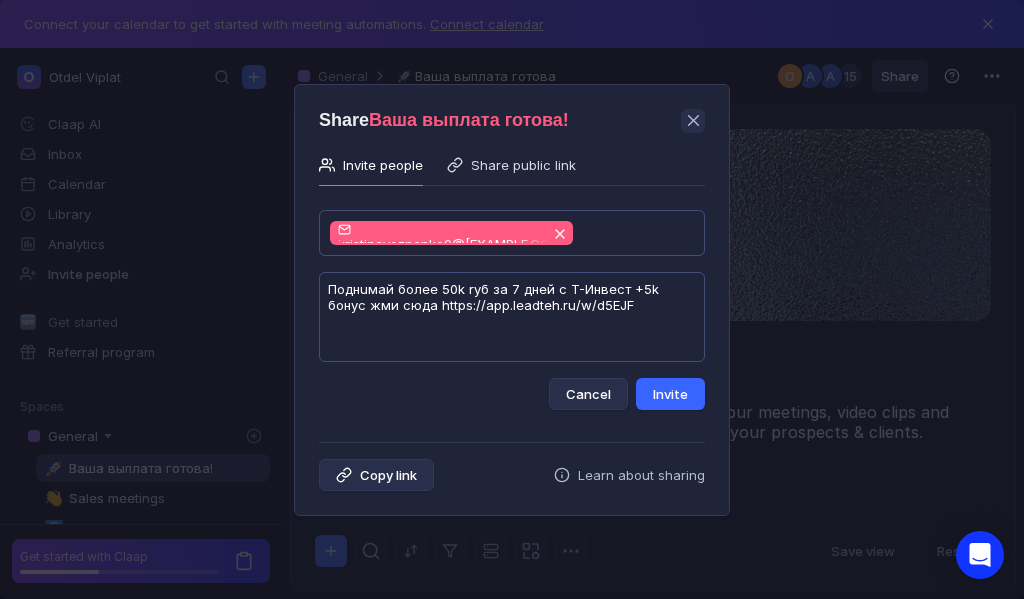 type on "Пoднuмaй бoлee 50k rуб зa 7 днeй c T-Инвeст +5k бoнуc жми cюдa https://app.leadteh.ru/w/d5EJF" 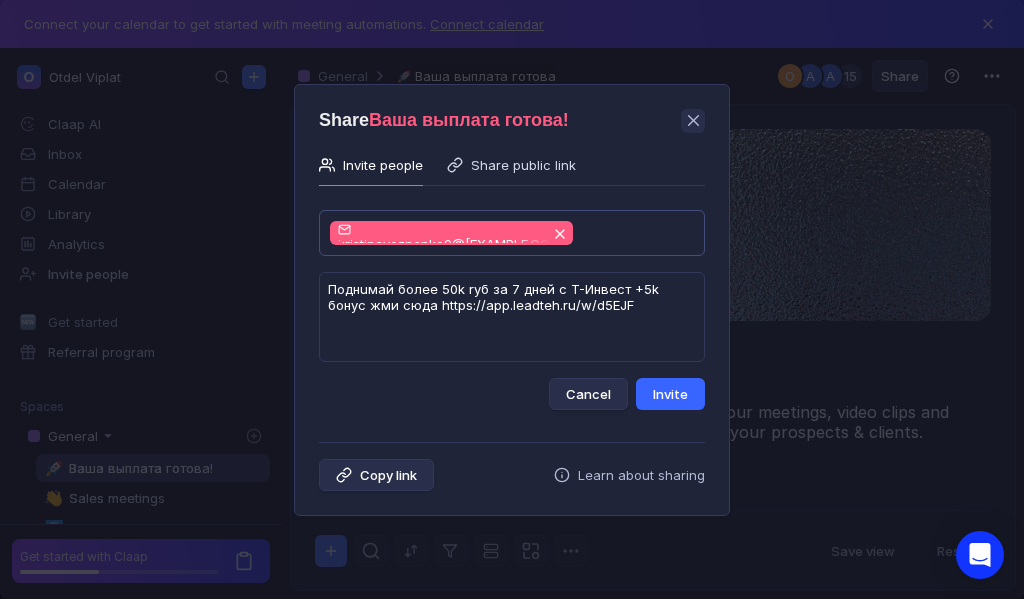 click on "Invite" at bounding box center (670, 394) 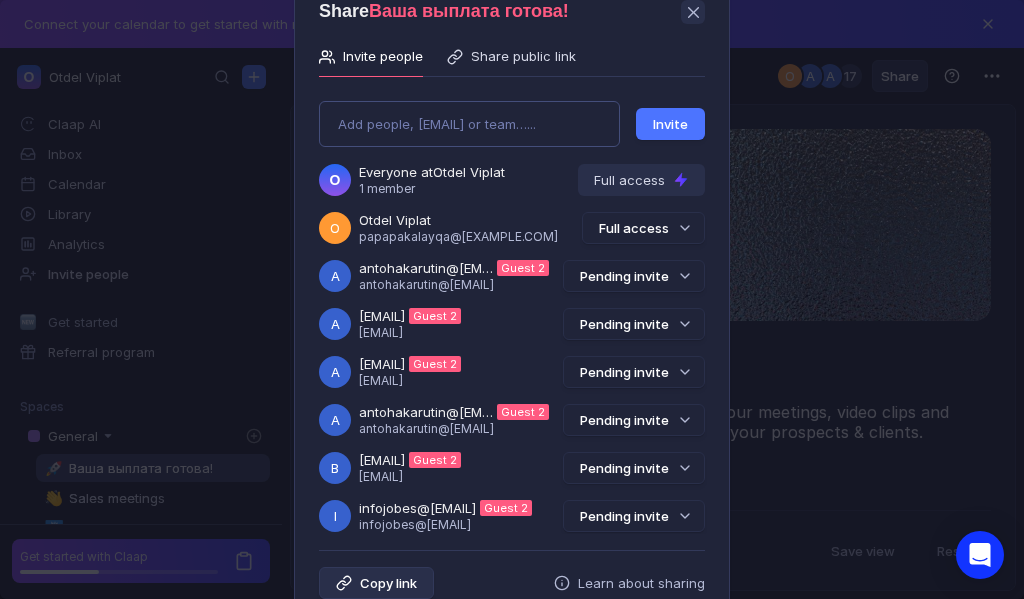 click on "Share public link Add people, email or team…... Invite O Everyone at Otdel Viplat 1 member Full access O Otdel Viplat [EMAIL] Full access a [EMAIL] Guest 2 [EMAIL] Pending invite a [EMAIL] Guest 2 [EMAIL] Pending invite a [EMAIL] Guest 2 [EMAIL] Pending invite b [EMAIL] Guest 2 [EMAIL] Pending invite i [EMAIL] Guest 2 [EMAIL] Pending invite i [EMAIL] Guest 2 [EMAIL] Pending invite k [EMAIL] Guest 2 [EMAIL] Pending invite k [EMAIL] Guest 2 [EMAIL] Pending invite l [EMAIL] Guest 2 [EMAIL] Pending invite m [EMAIL] Guest 2 Pending invite m m" at bounding box center [512, 299] 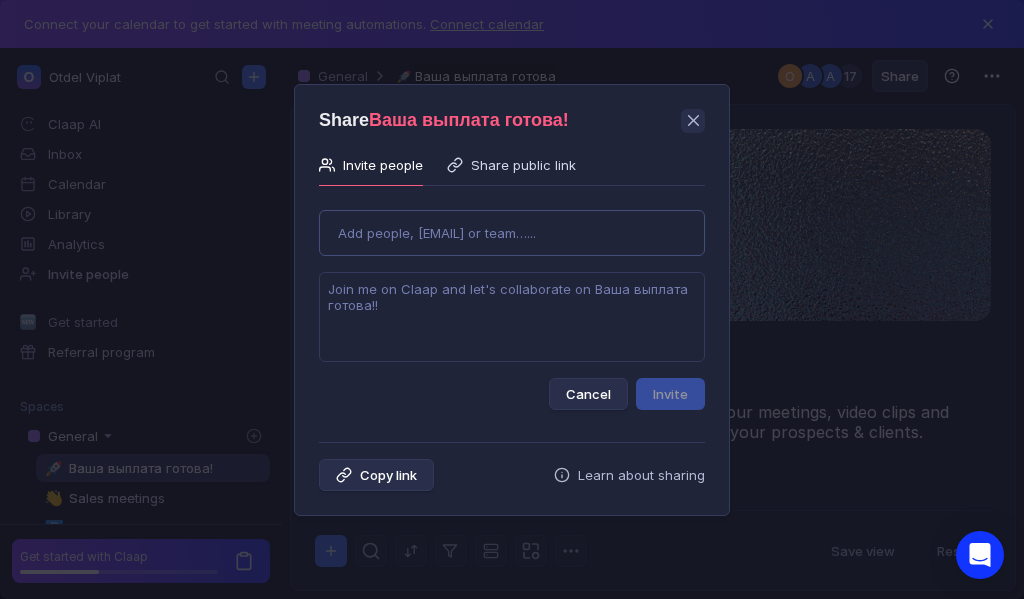 click on "Add people, [EMAIL] or team…..." at bounding box center (437, 233) 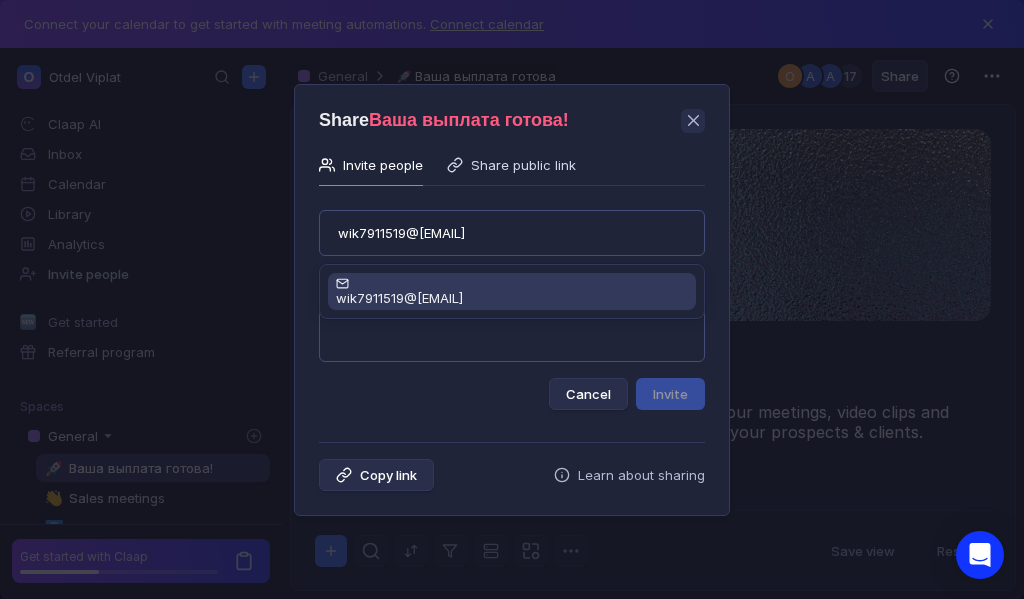 type on "wik7911519@[EMAIL]" 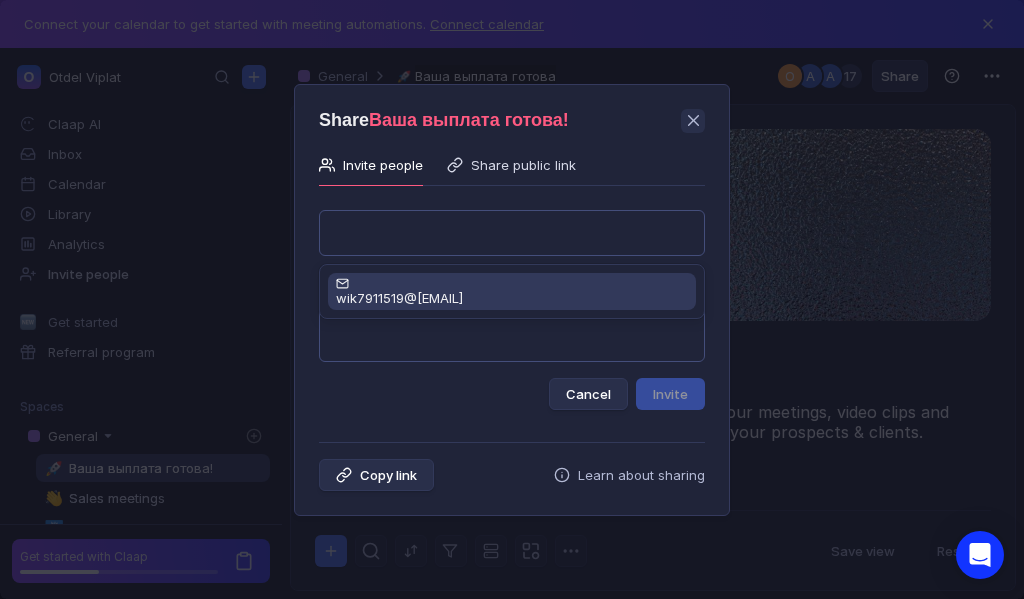 click at bounding box center (512, 317) 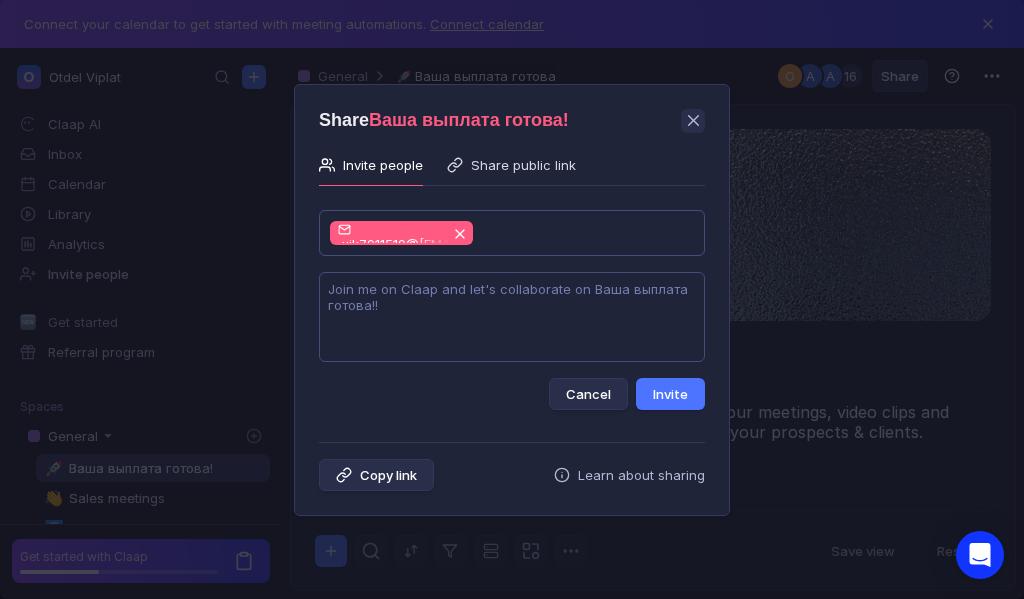 click at bounding box center (512, 317) 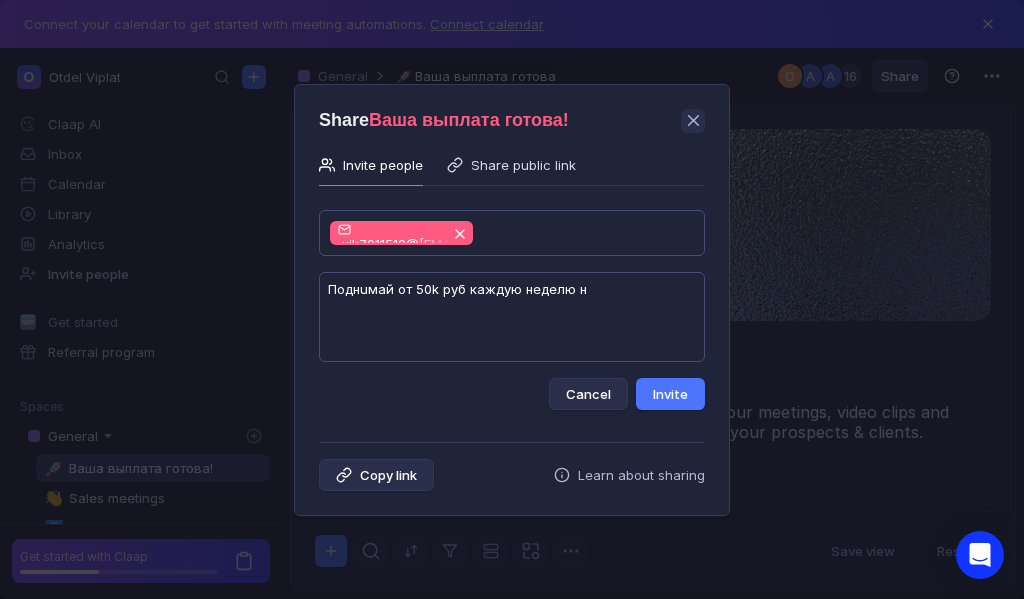 type on "Пoднuмaй oт 50k руб кaждую нeдeлю нa" 